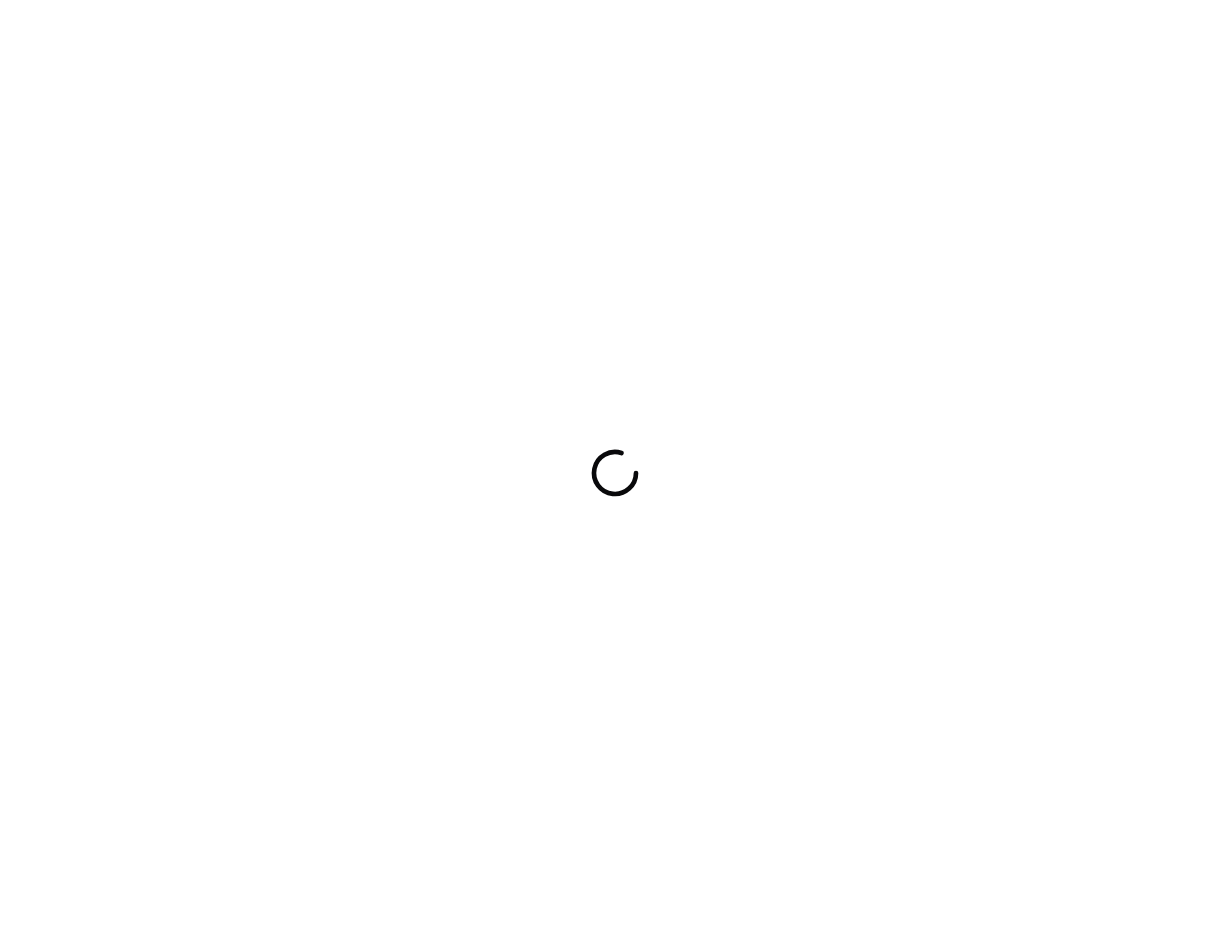 scroll, scrollTop: 0, scrollLeft: 0, axis: both 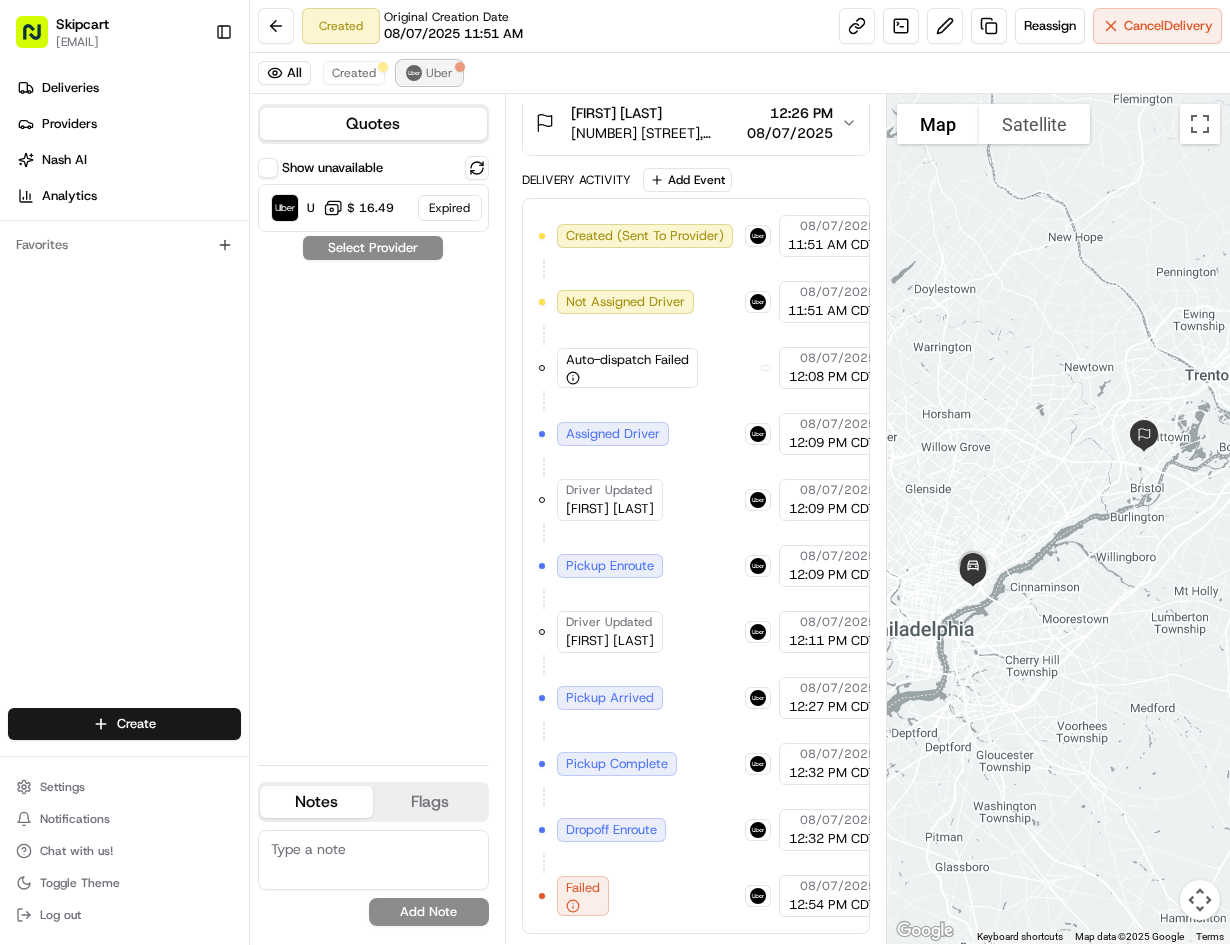click on "Uber" at bounding box center [439, 73] 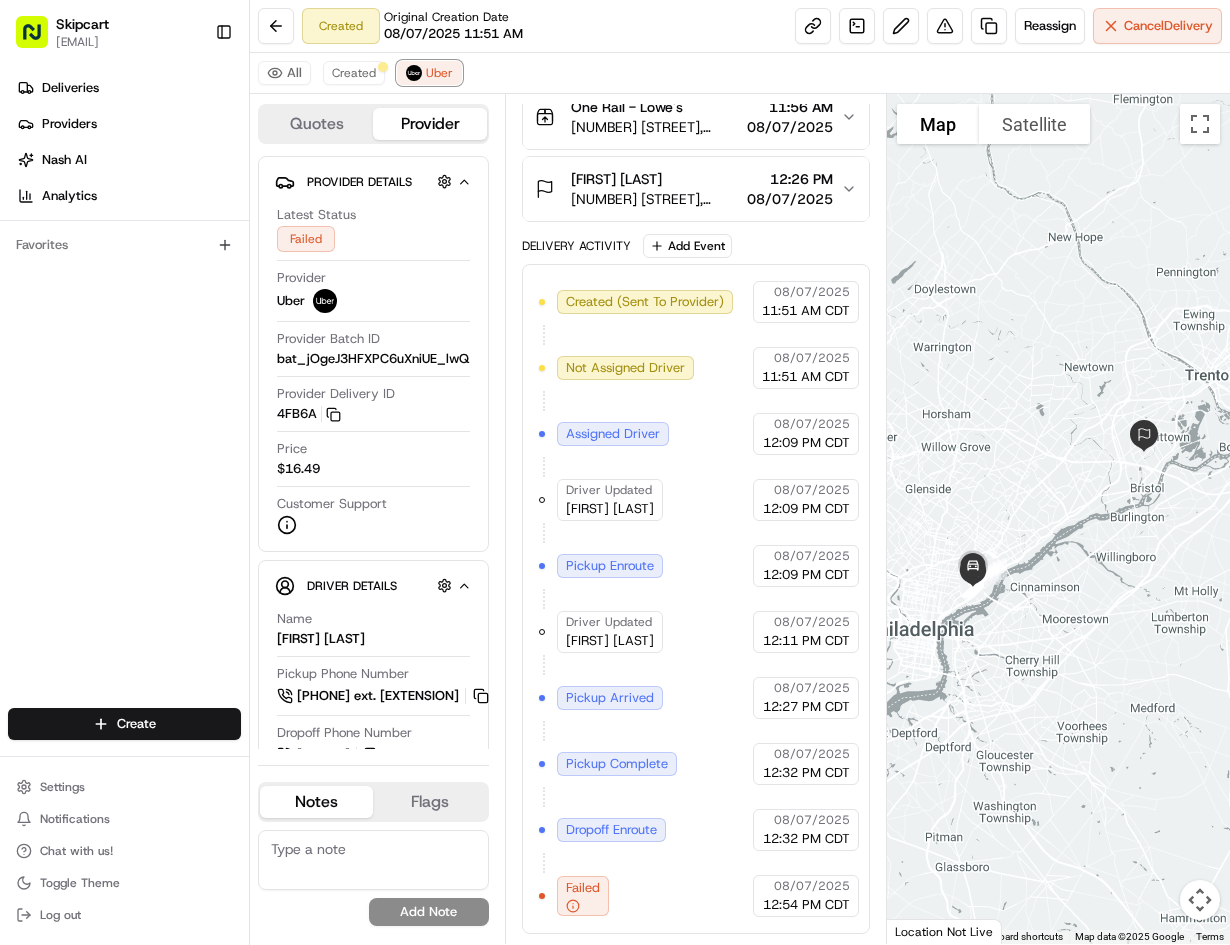 scroll, scrollTop: 312, scrollLeft: 0, axis: vertical 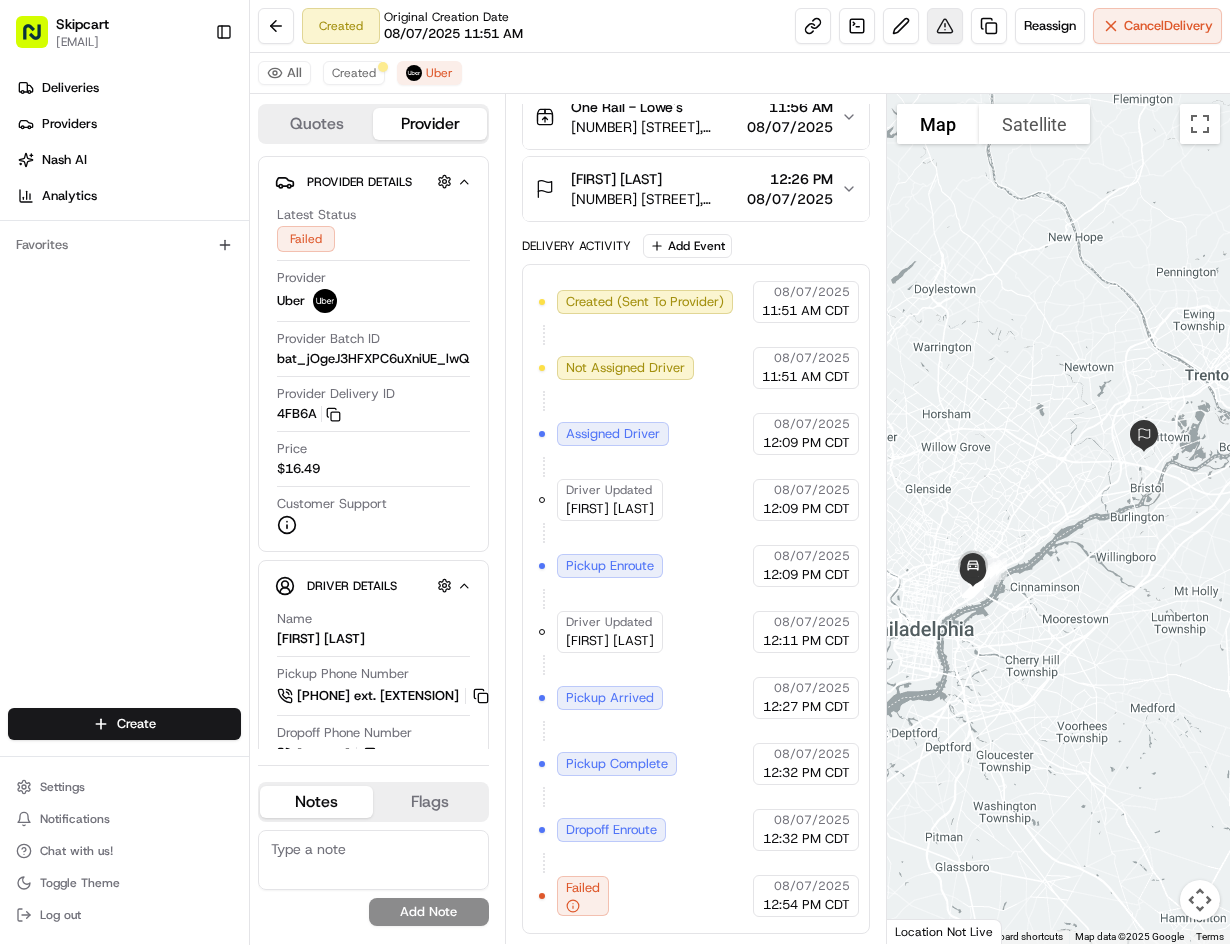 click at bounding box center (945, 26) 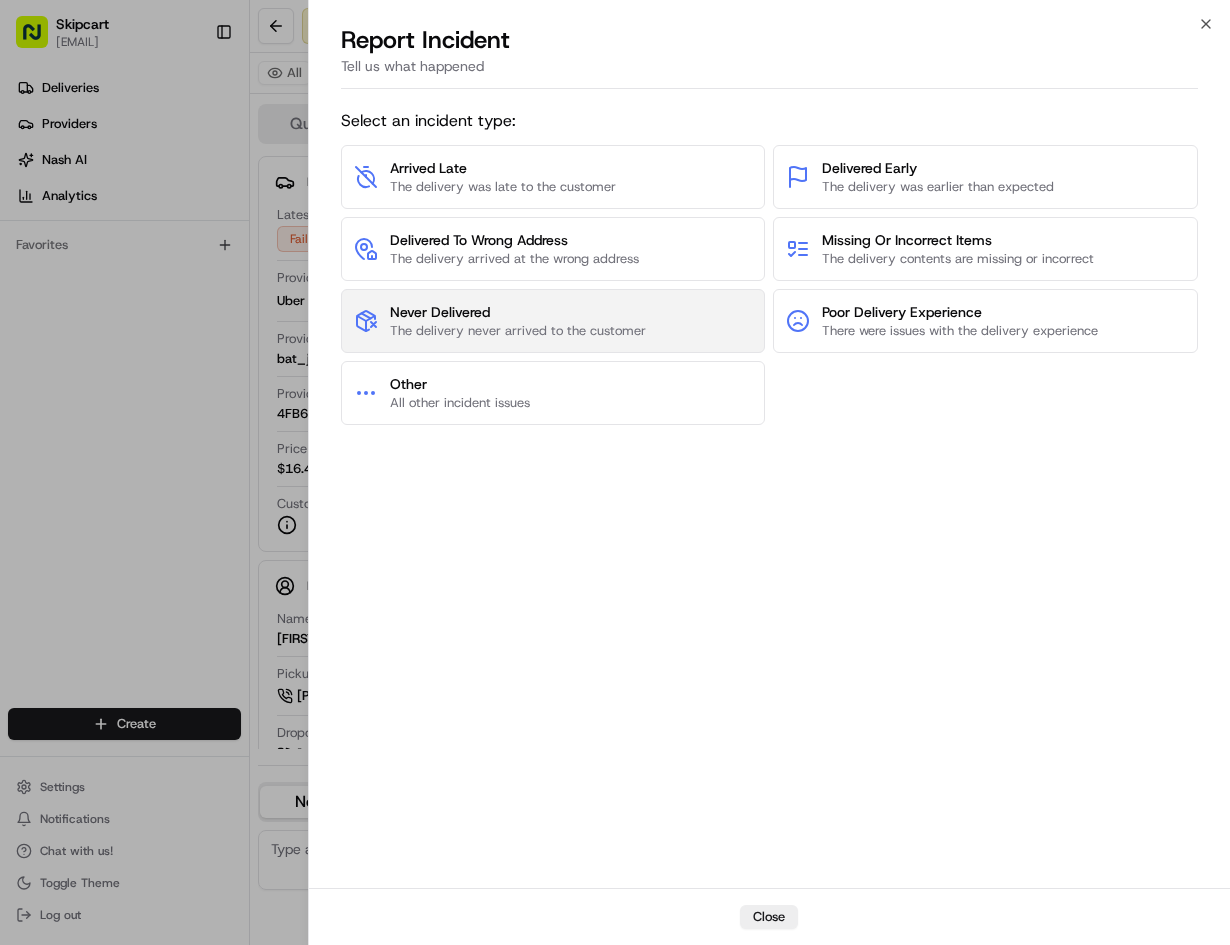 click on "The delivery never arrived to the customer" at bounding box center [518, 331] 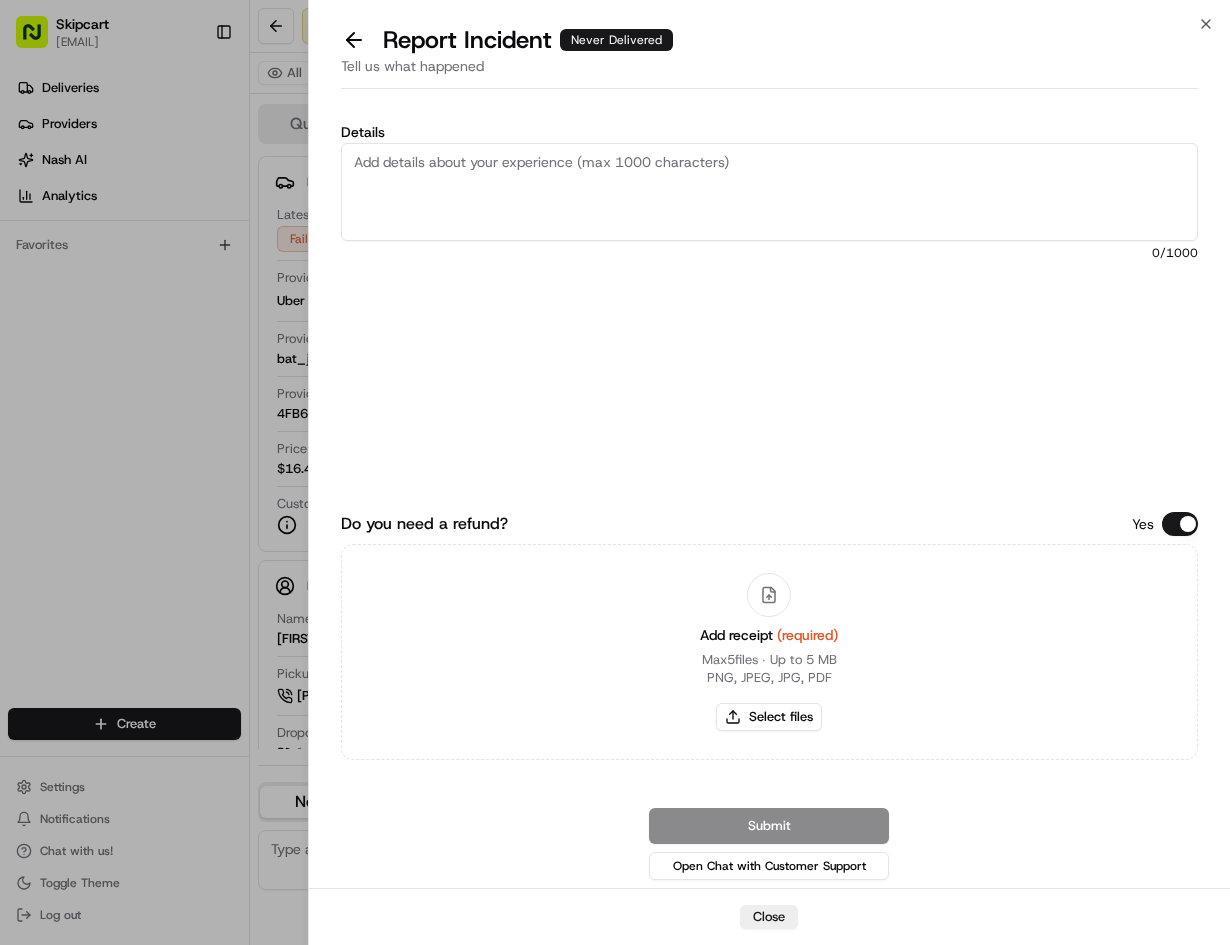 click on "Add receipt   (required) Max  5  files ∙ Up to   5 MB PNG, JPEG, JPG, PDF Select files" at bounding box center (769, 652) 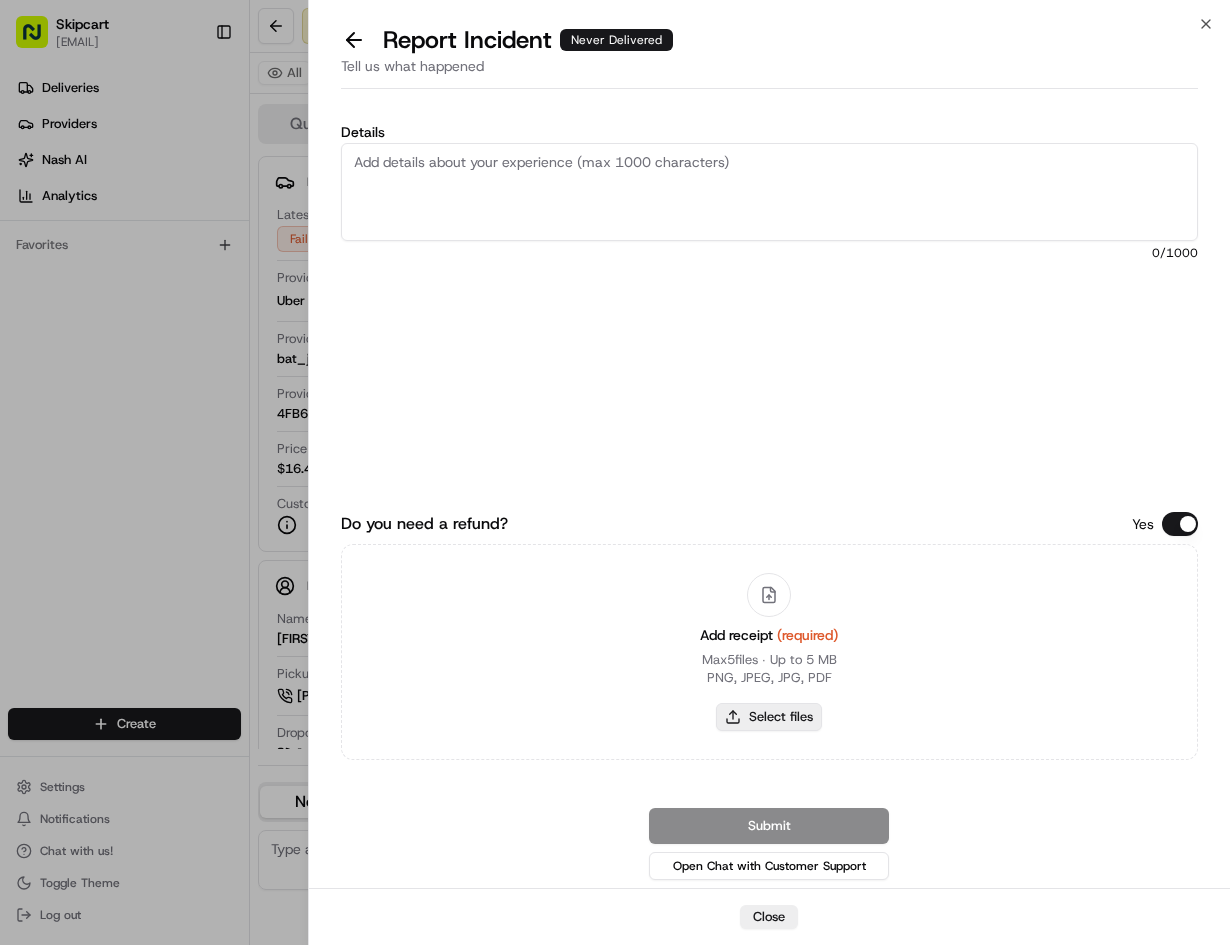 click on "Select files" at bounding box center [769, 717] 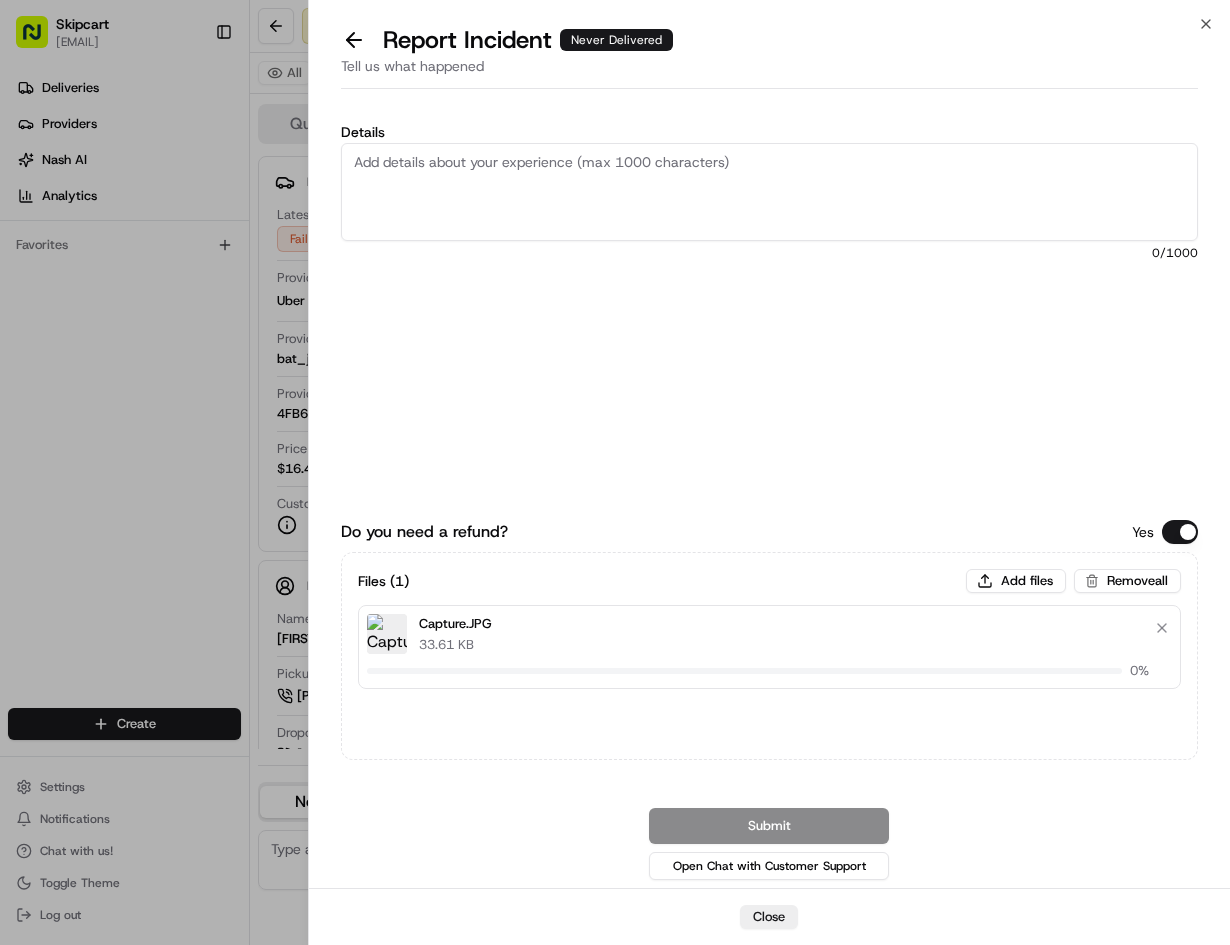 type 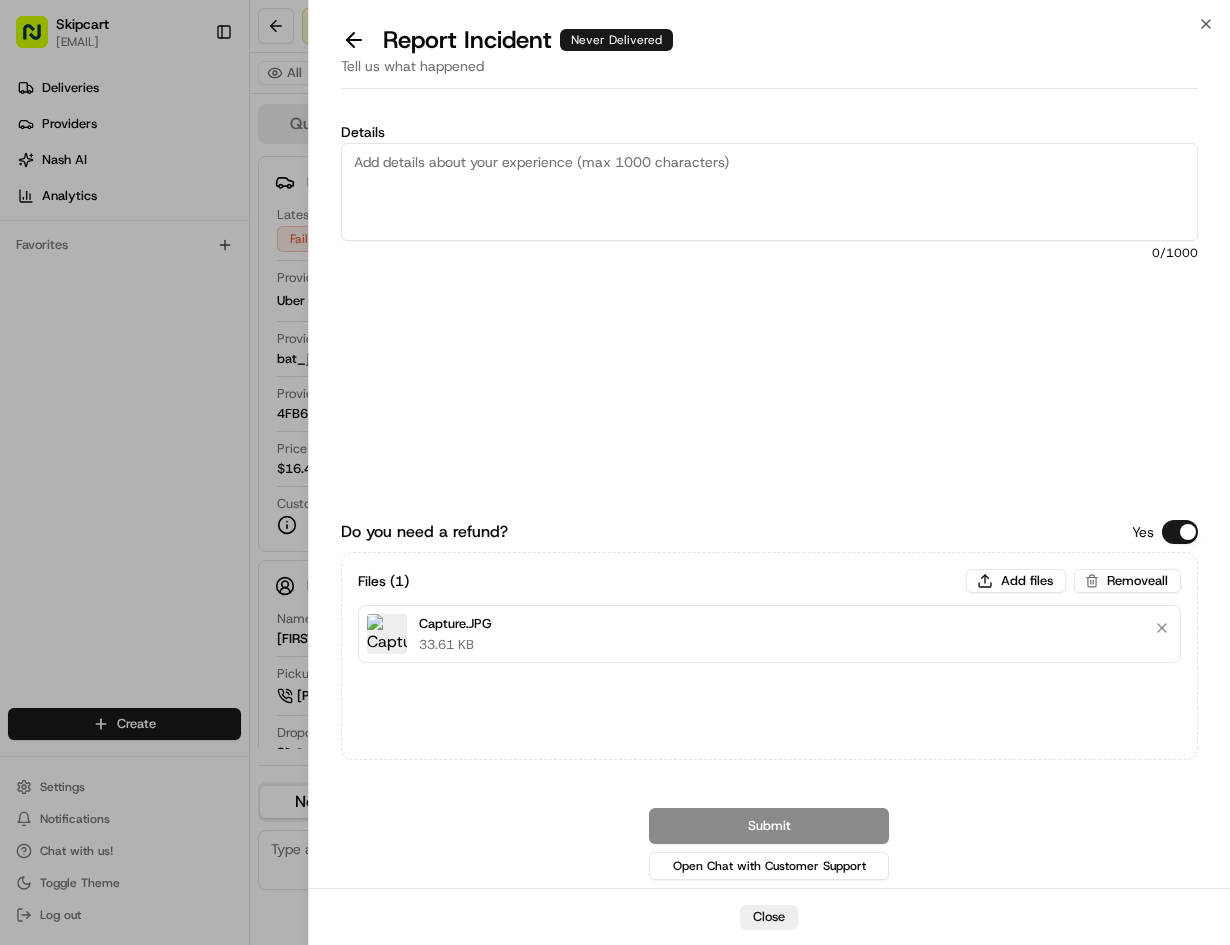 click on "Details" at bounding box center (770, 132) 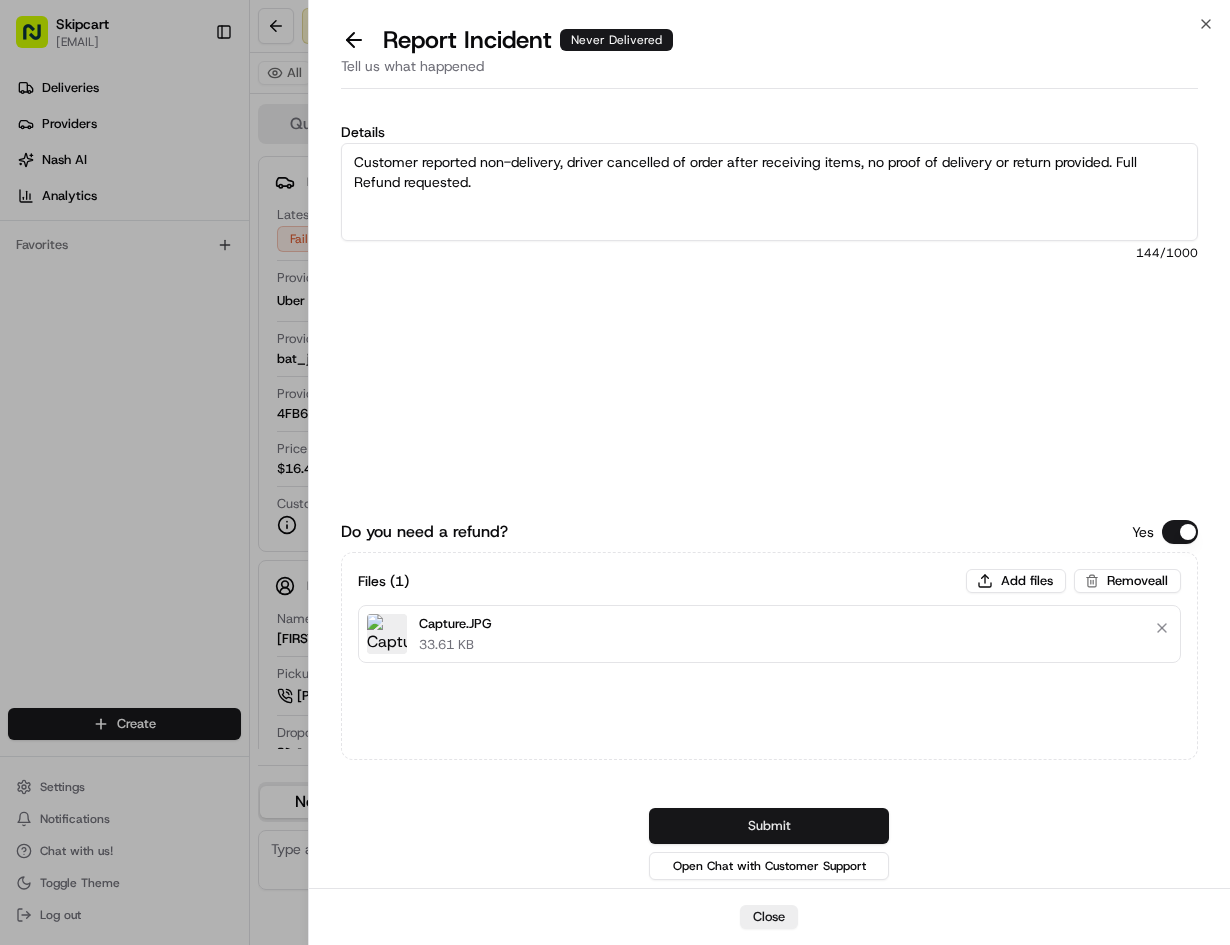 type on "Customer reported non-delivery, driver cancelled of order after receiving items, no proof of delivery or return provided. Full Refund requested." 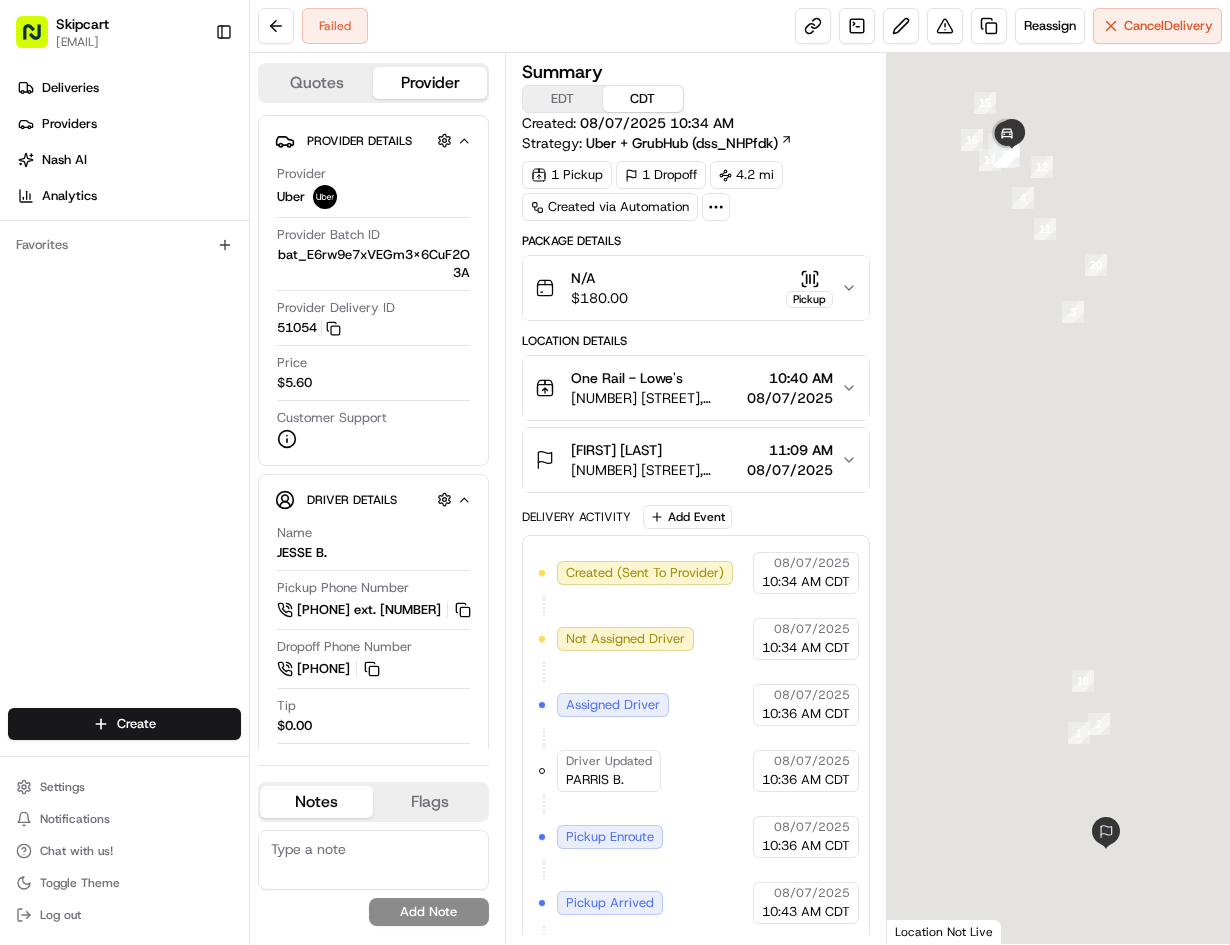 scroll, scrollTop: 0, scrollLeft: 0, axis: both 